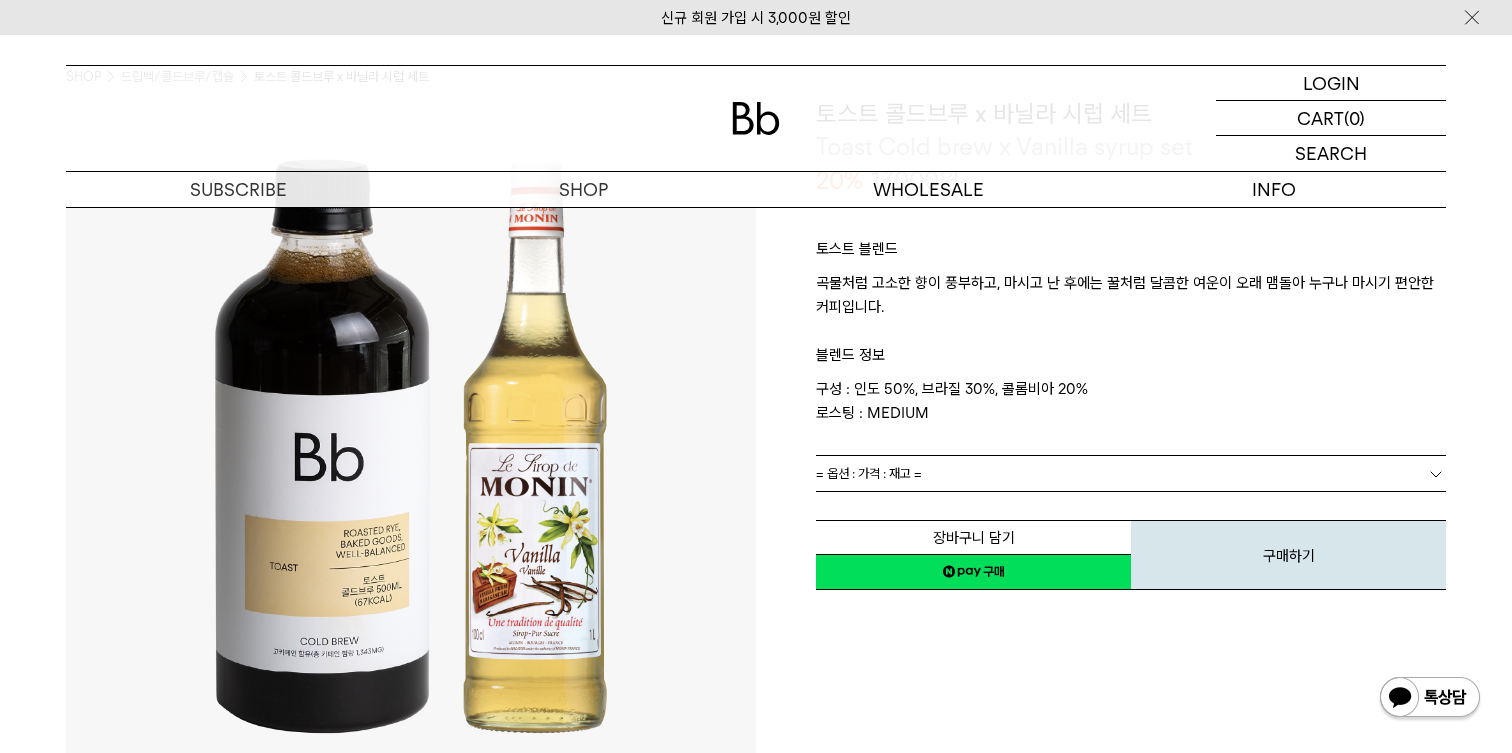 scroll, scrollTop: 0, scrollLeft: 0, axis: both 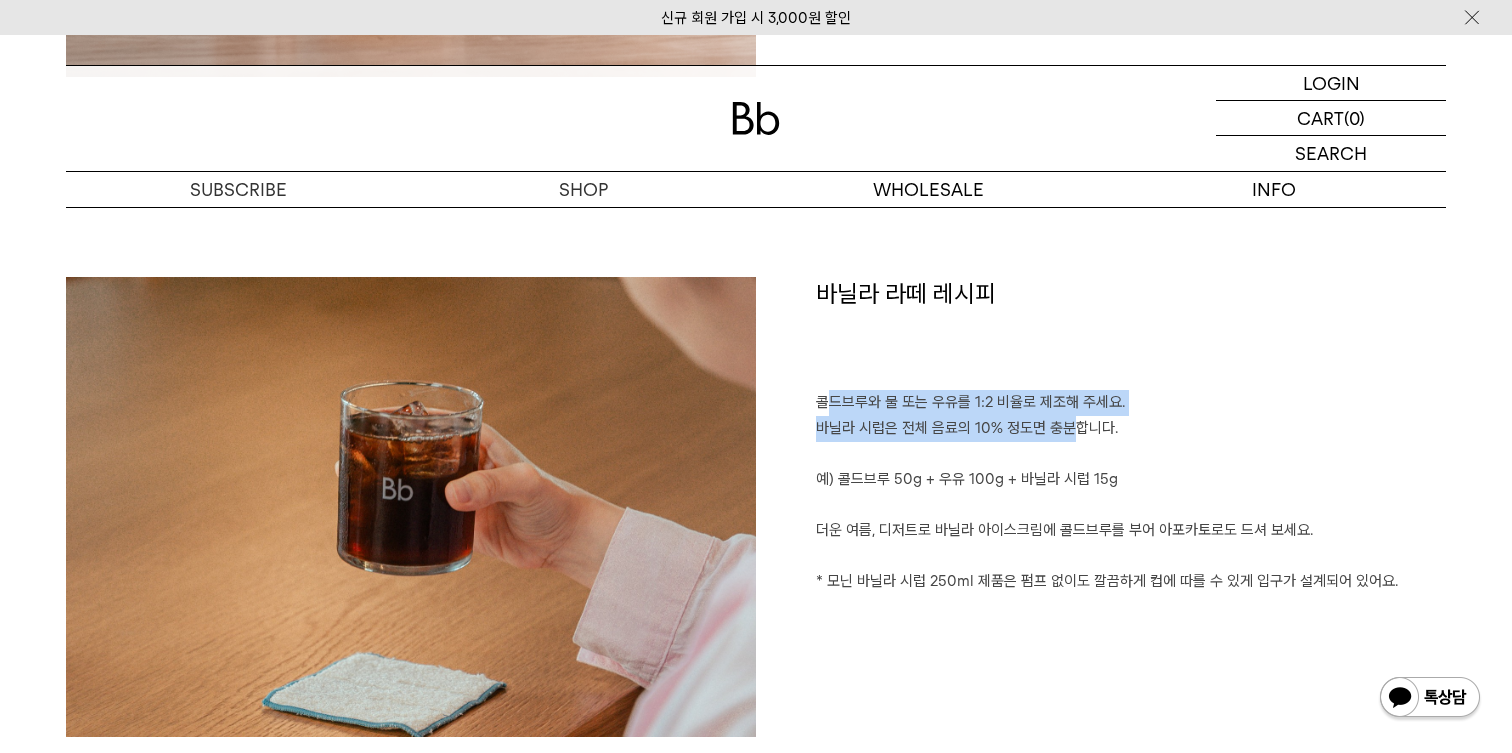 drag, startPoint x: 833, startPoint y: 399, endPoint x: 1077, endPoint y: 421, distance: 244.98979 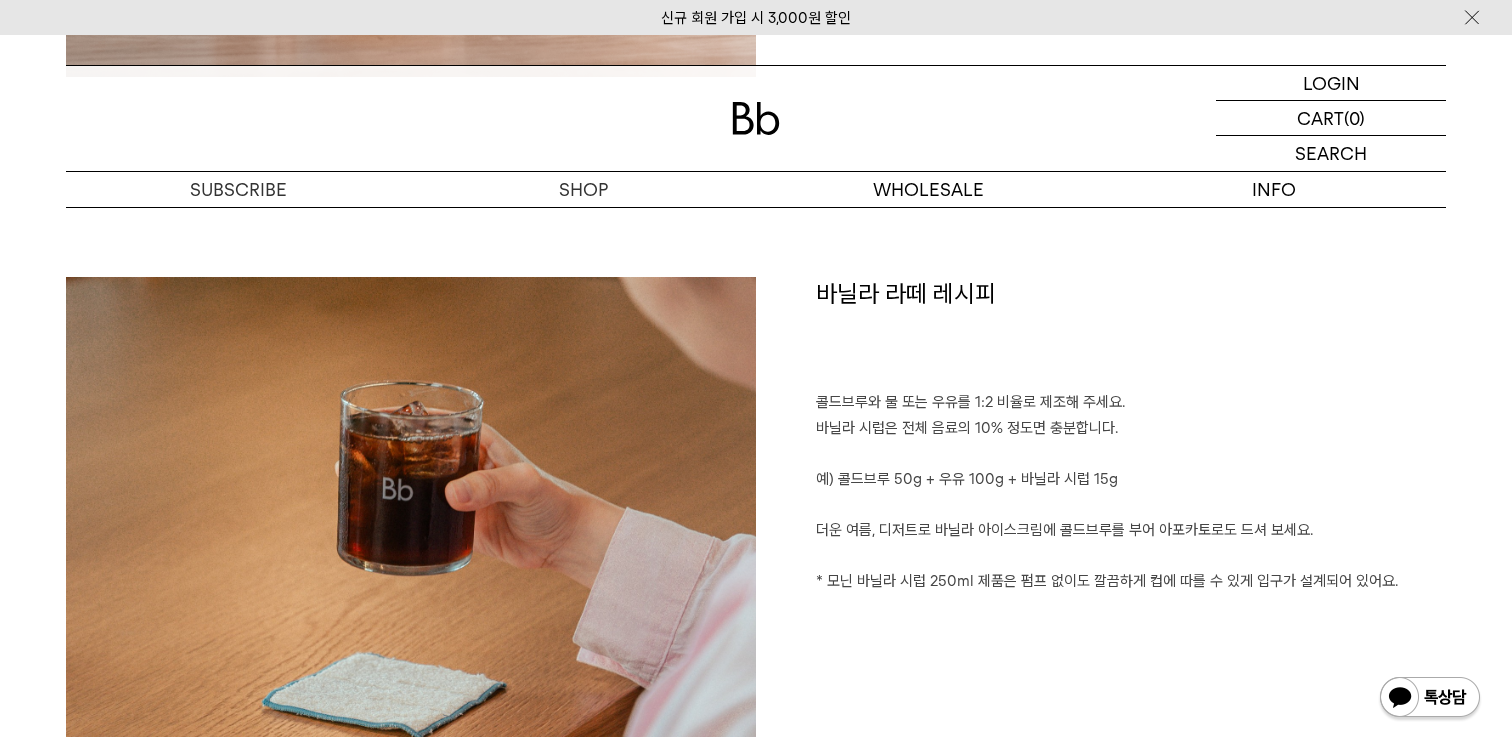 click on "예) 콜드브루 50g + 우유 100g + 바닐라 시럽 15g" at bounding box center [1131, 480] 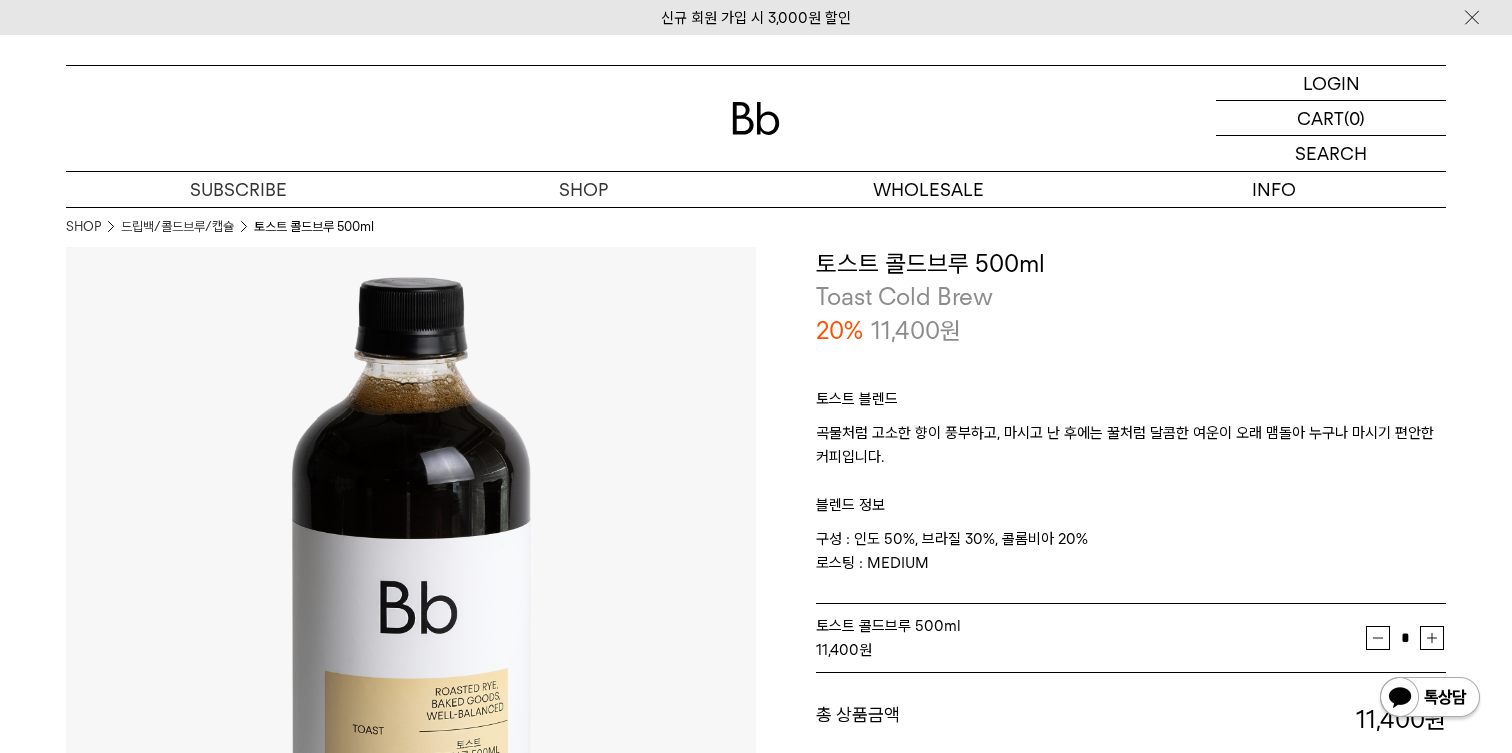 scroll, scrollTop: 0, scrollLeft: 0, axis: both 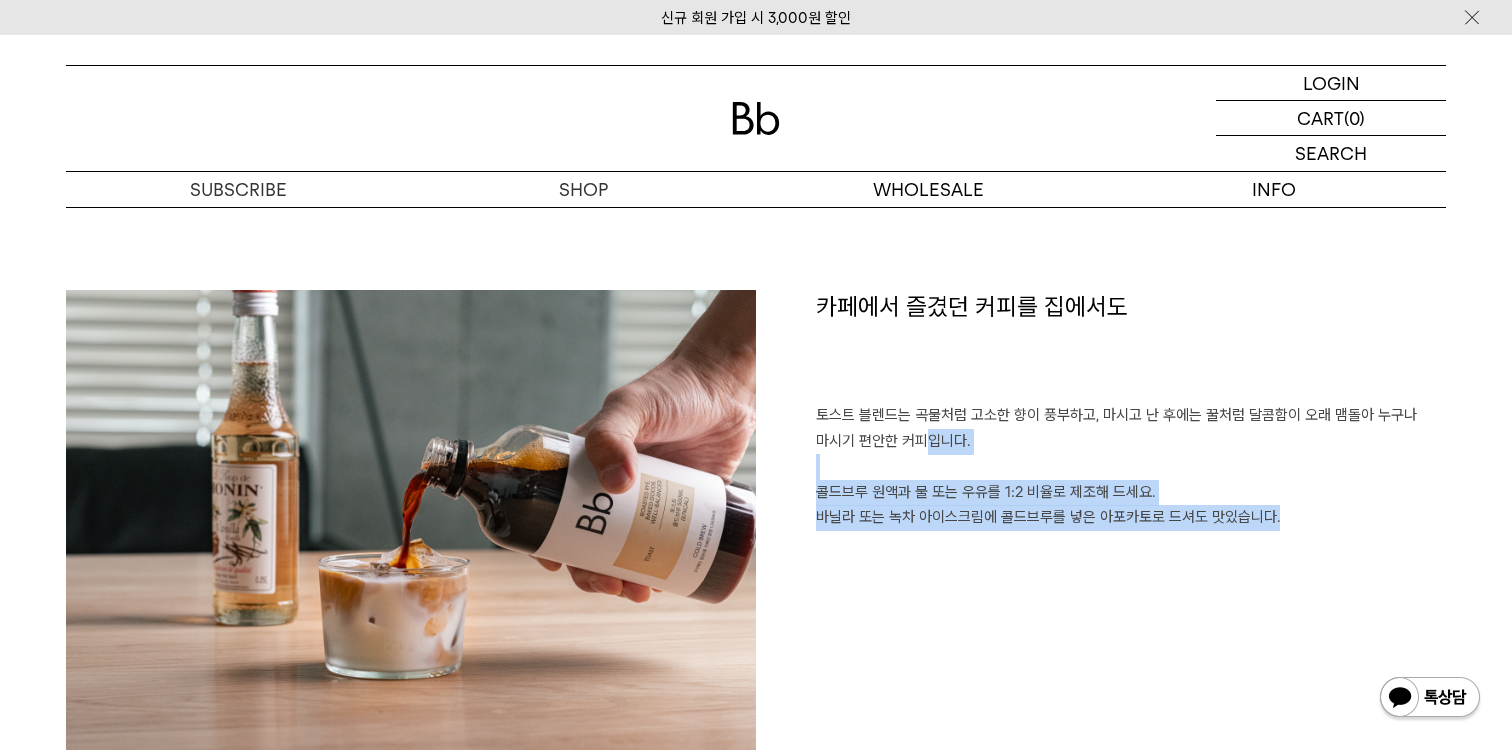 drag, startPoint x: 926, startPoint y: 434, endPoint x: 926, endPoint y: 591, distance: 157 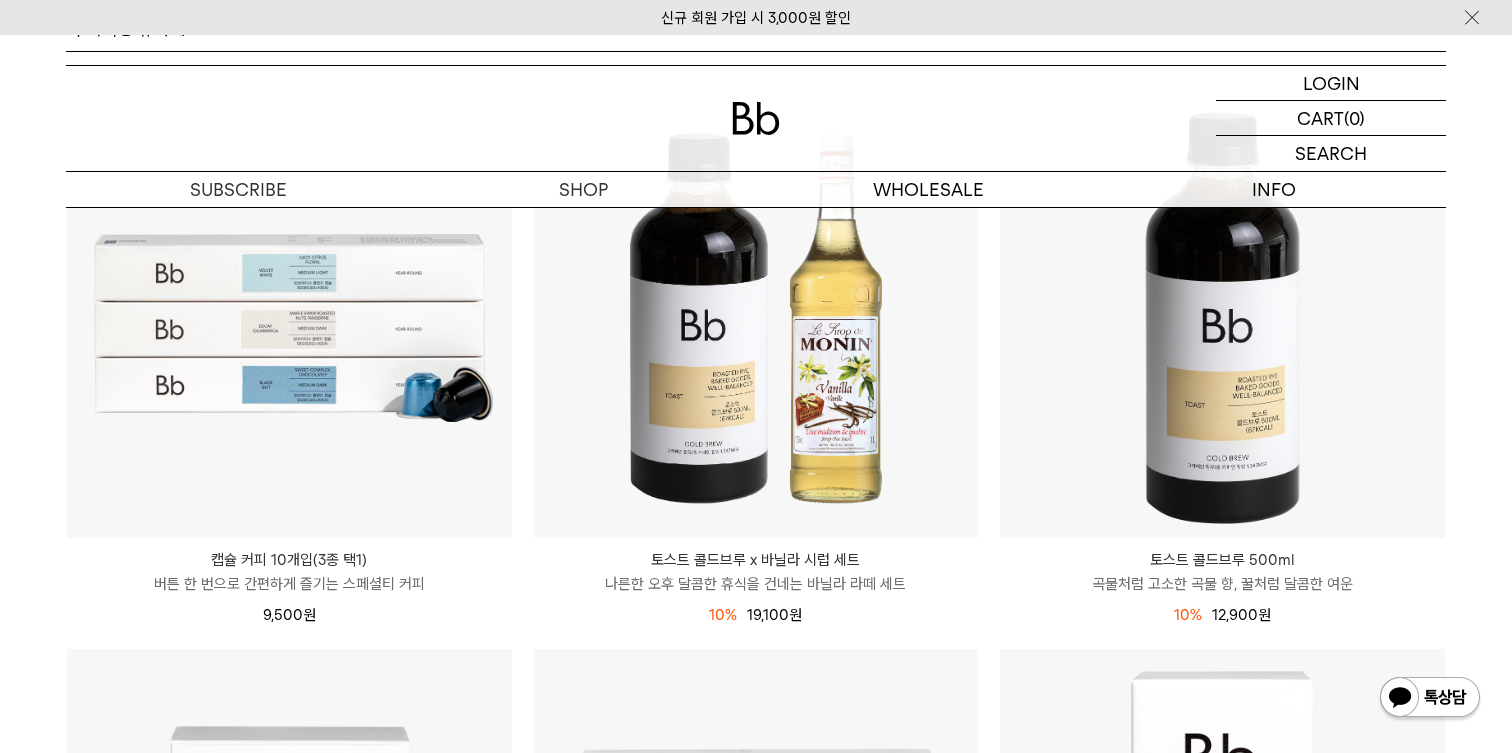 scroll, scrollTop: 3779, scrollLeft: 0, axis: vertical 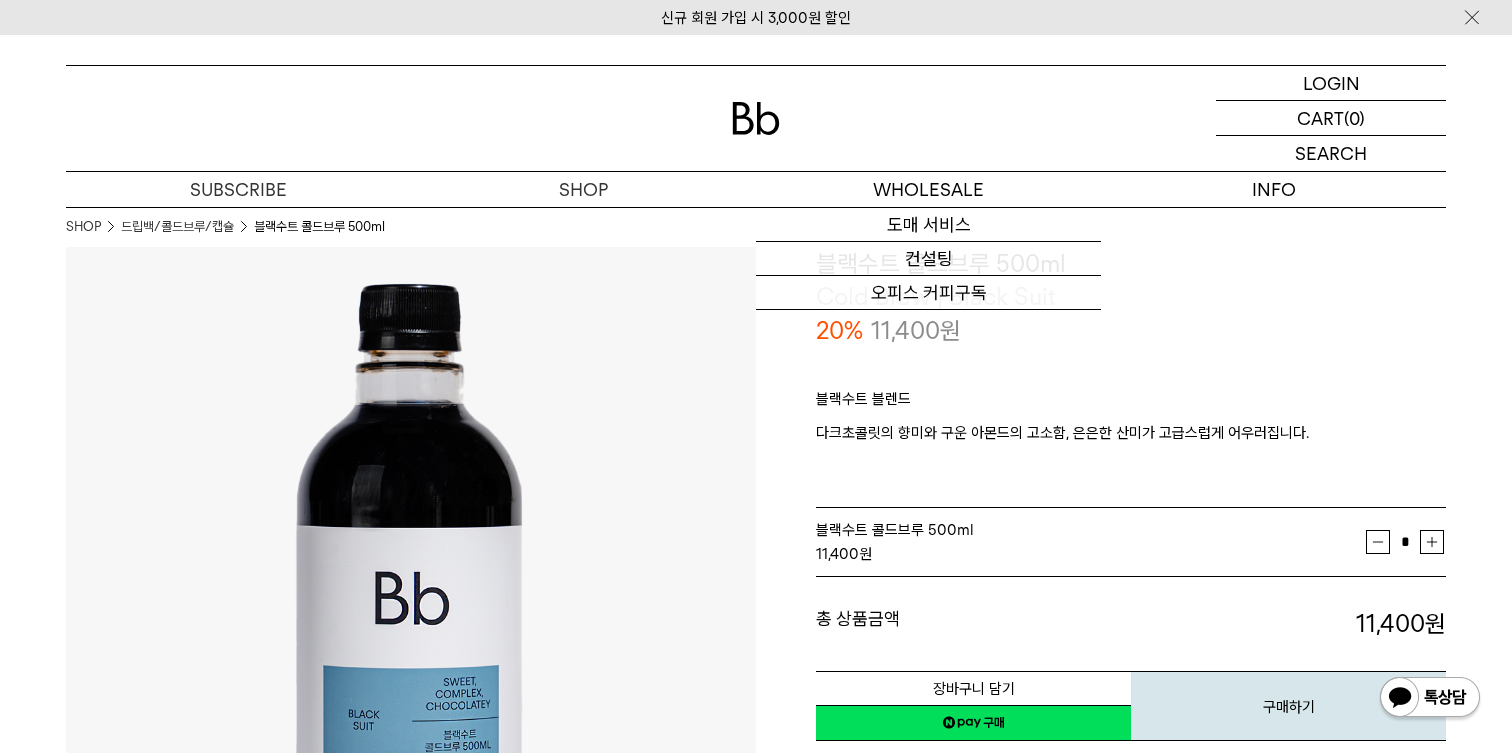 click at bounding box center (756, 118) 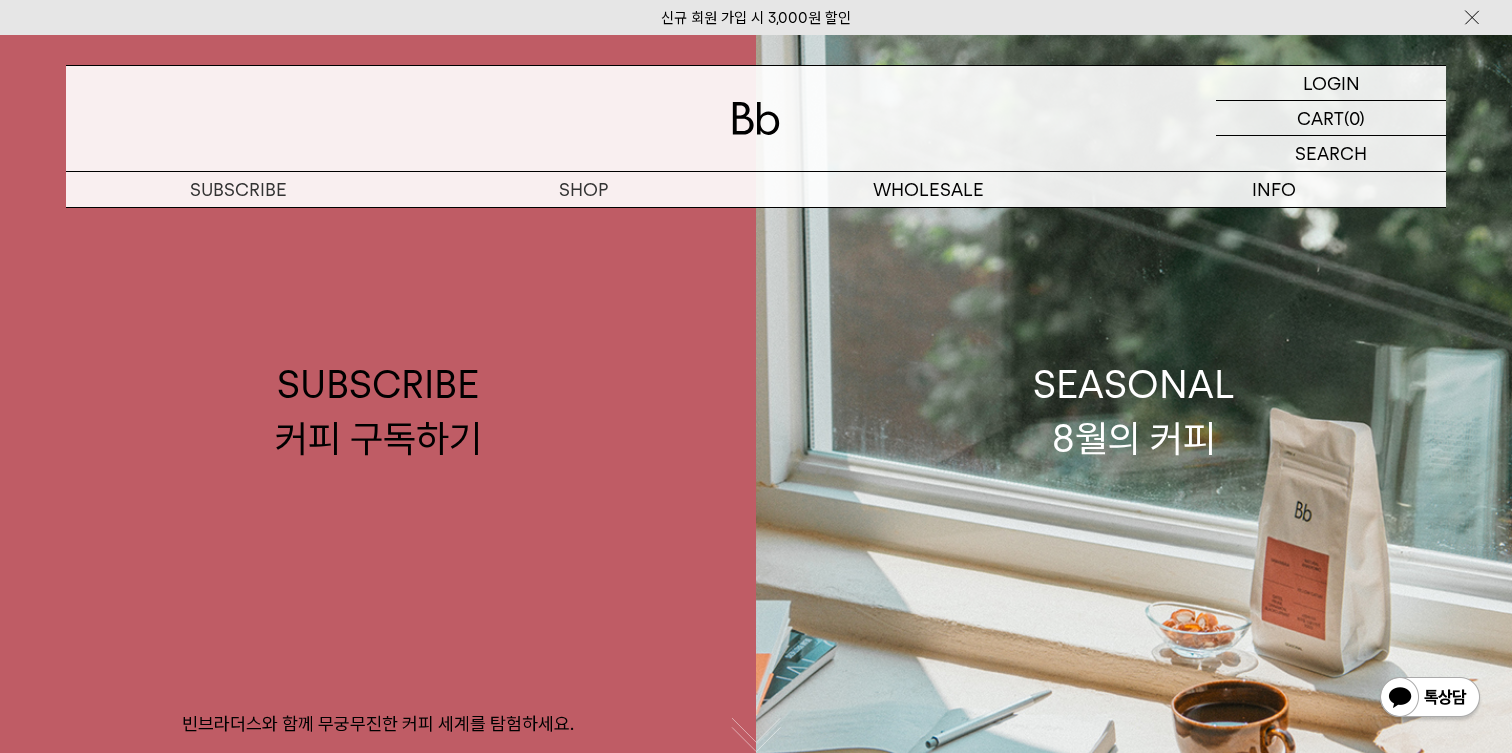 scroll, scrollTop: 0, scrollLeft: 0, axis: both 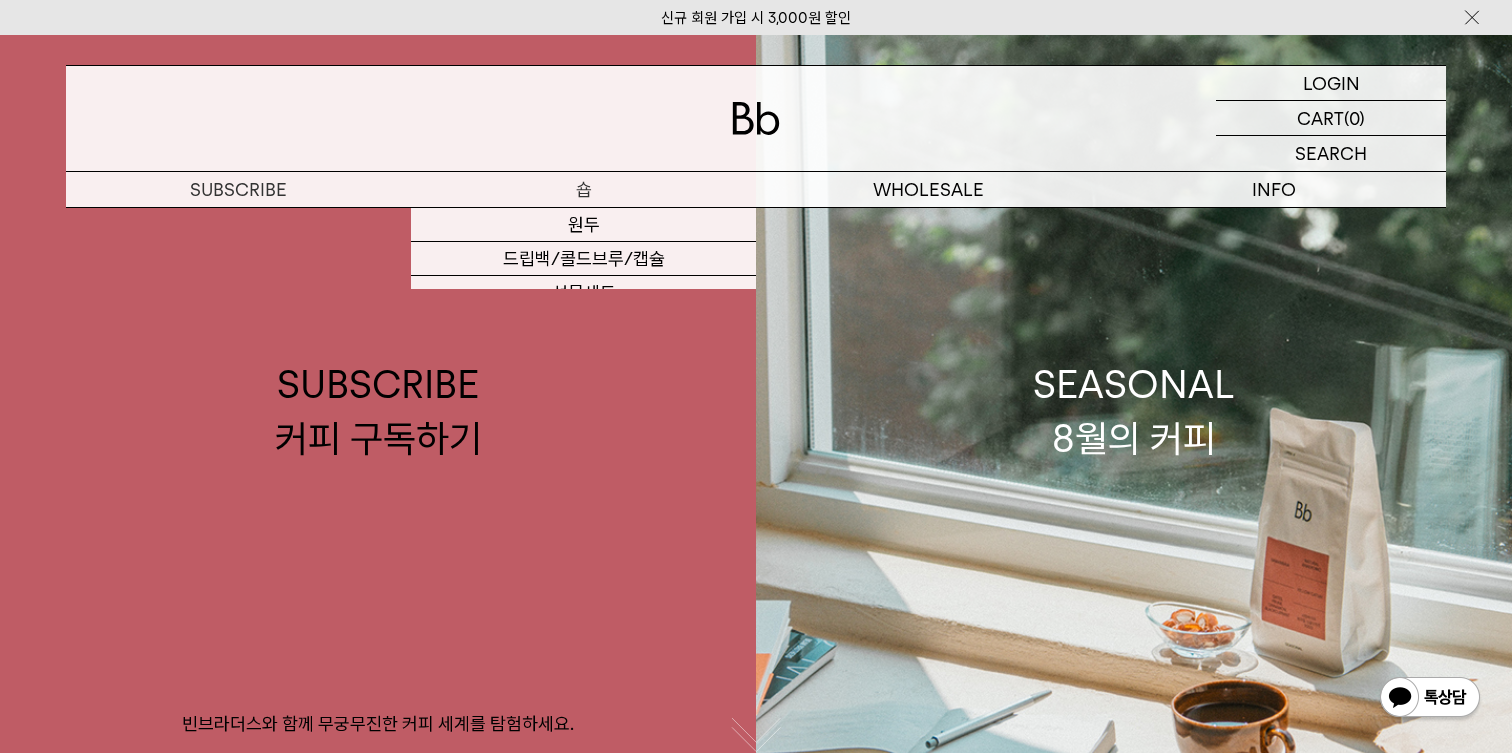 click on "숍" at bounding box center [583, 189] 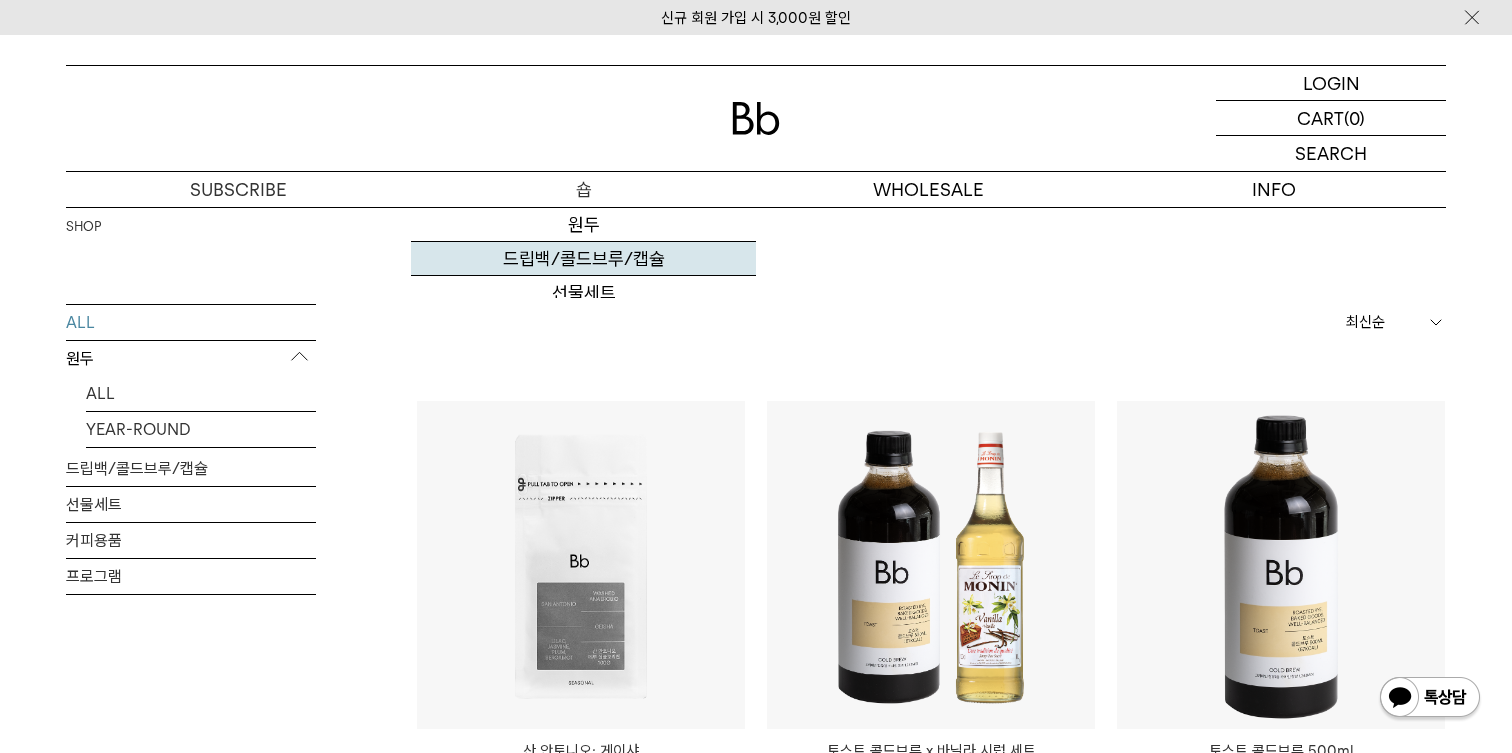 scroll, scrollTop: 0, scrollLeft: 0, axis: both 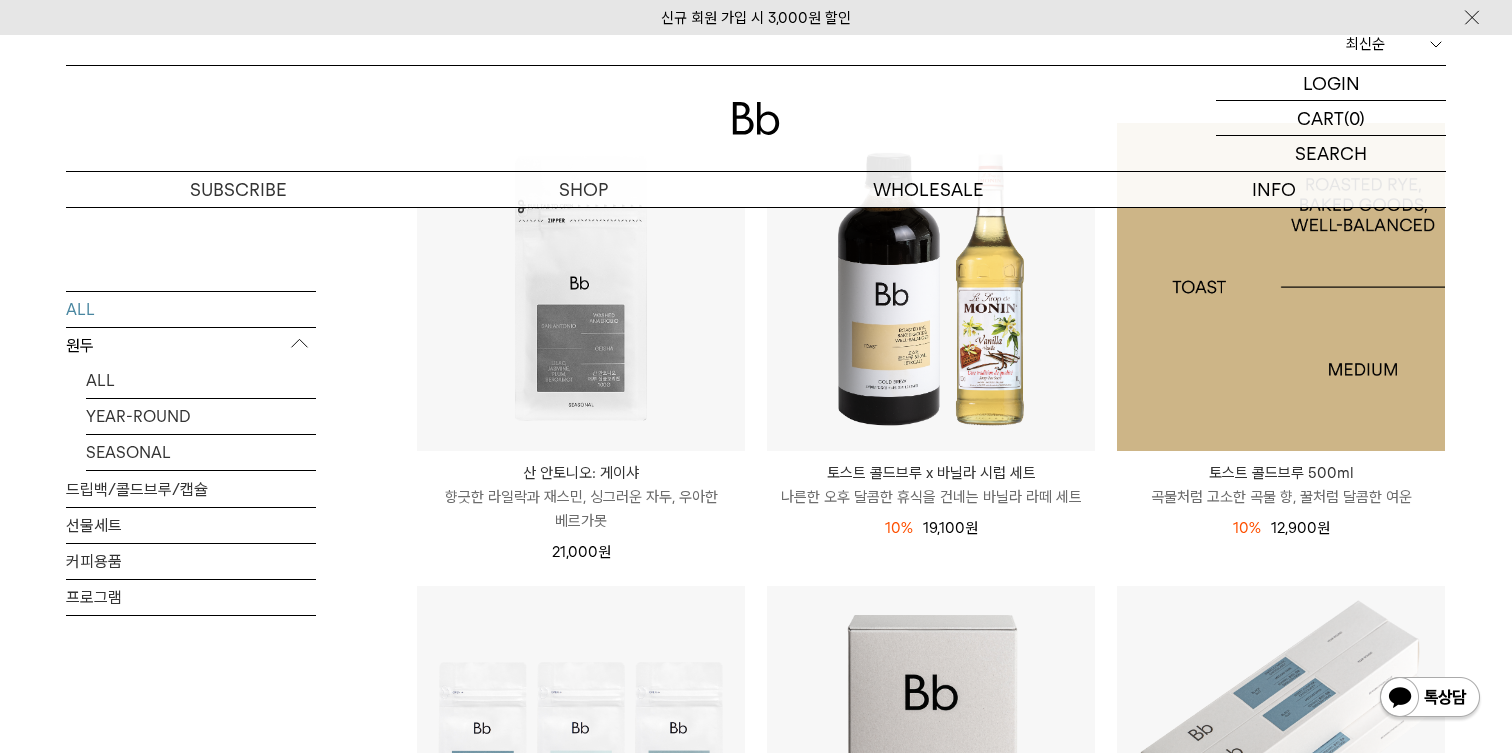 click at bounding box center (1281, 287) 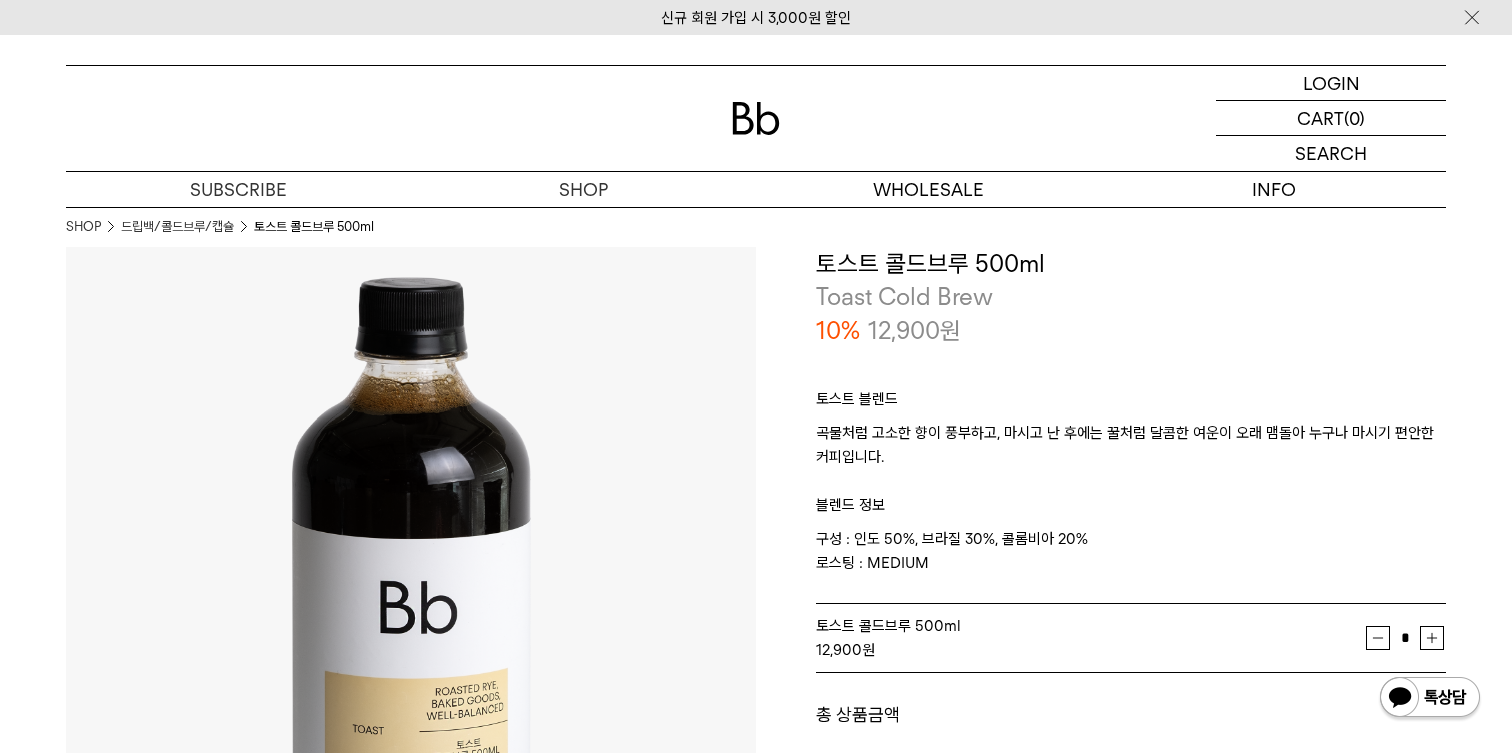 scroll, scrollTop: 0, scrollLeft: 0, axis: both 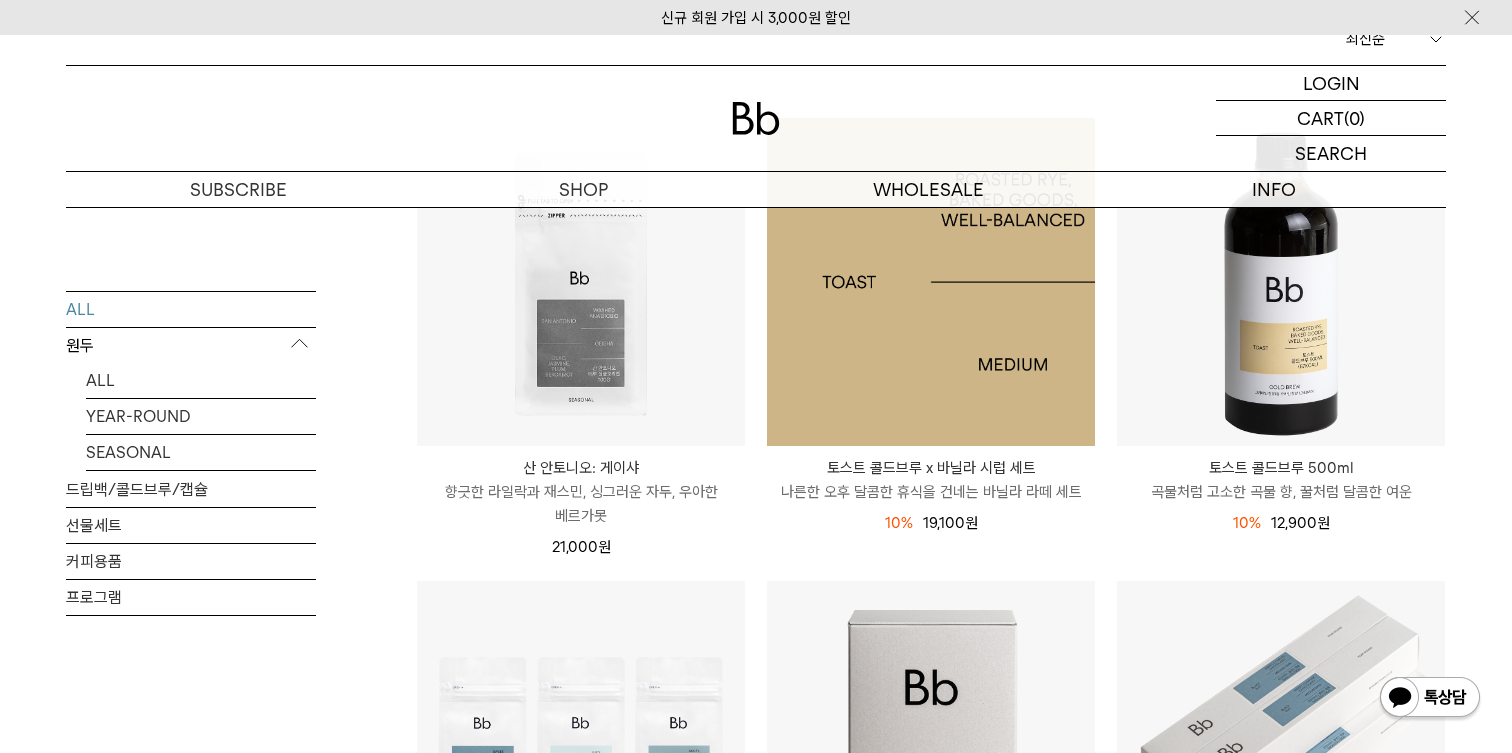 click at bounding box center [931, 282] 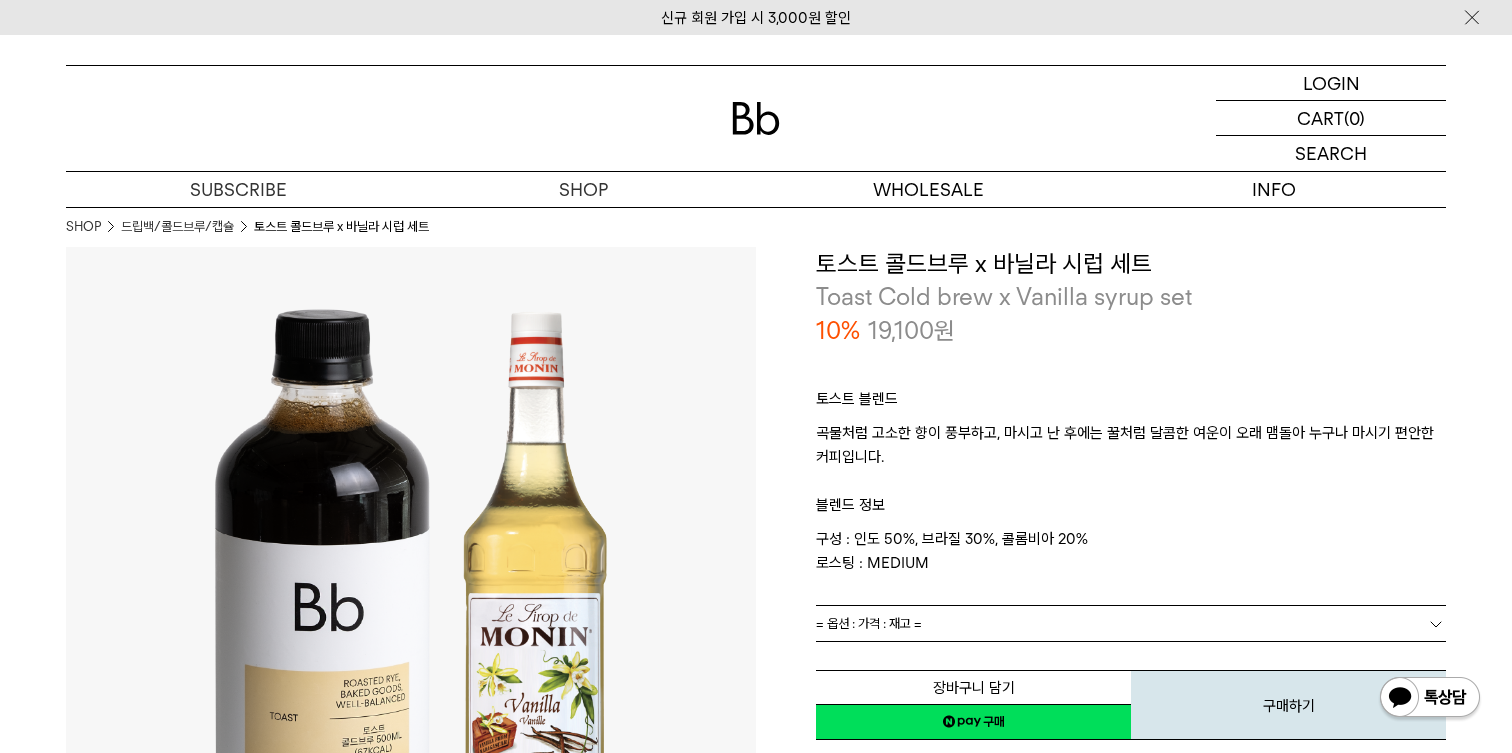 scroll, scrollTop: 1487, scrollLeft: 0, axis: vertical 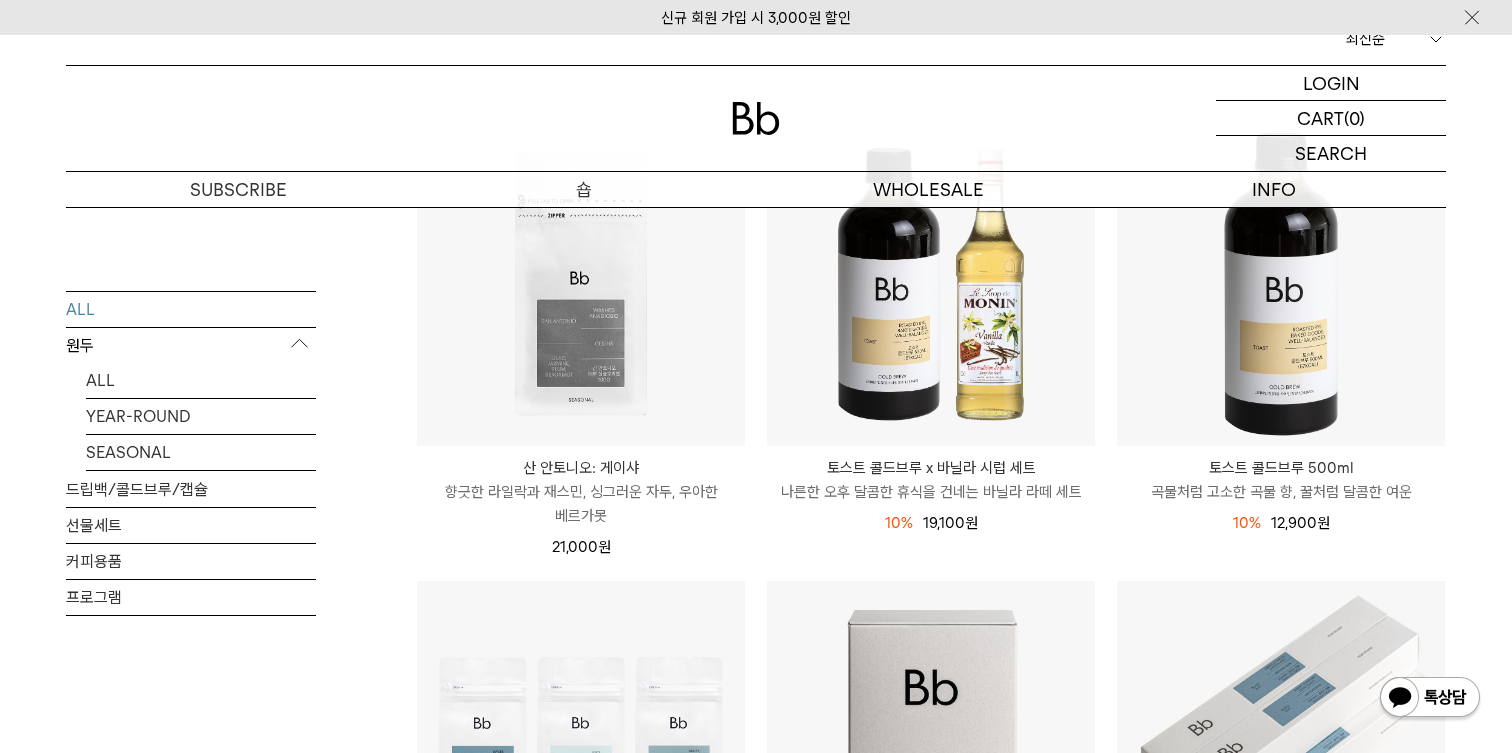 click on "숍" at bounding box center (583, 189) 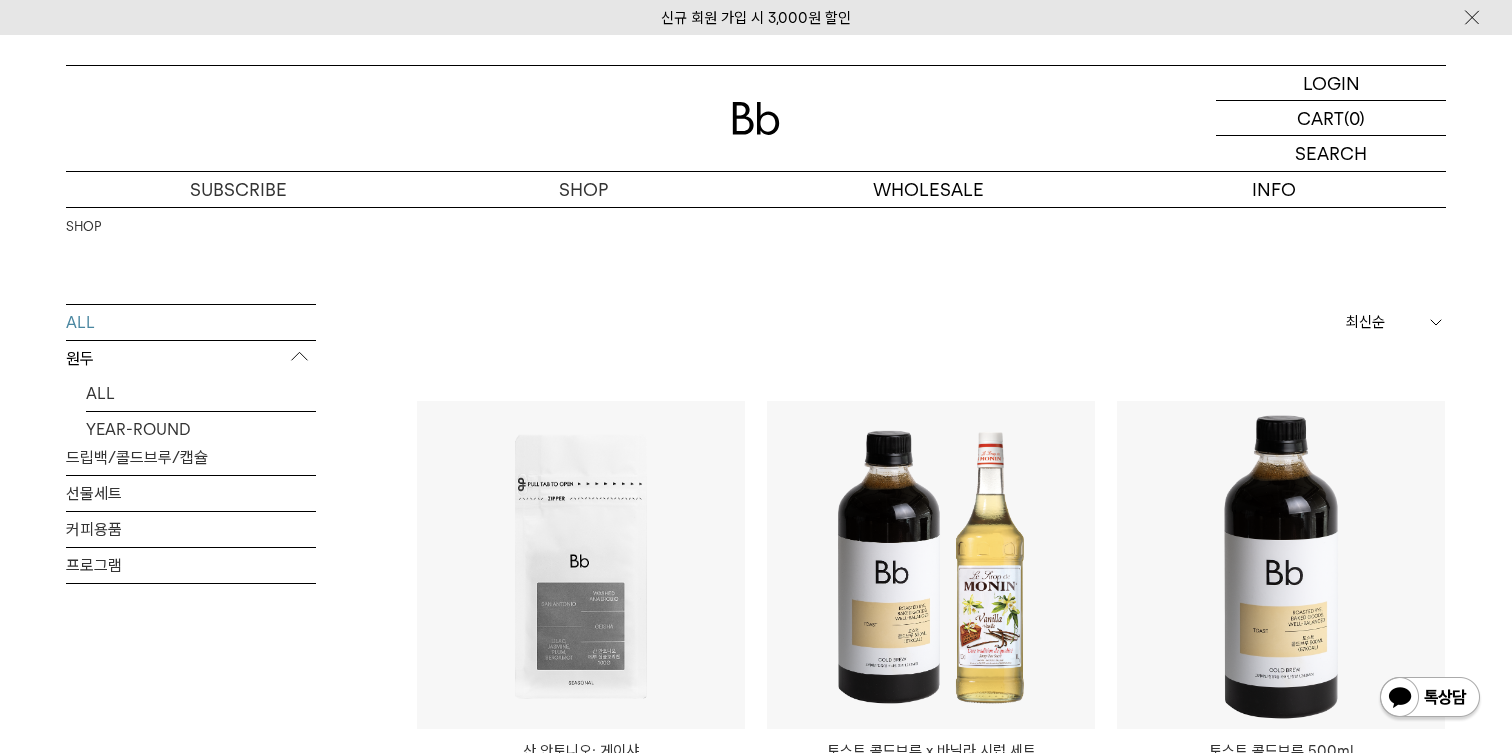 scroll, scrollTop: 0, scrollLeft: 0, axis: both 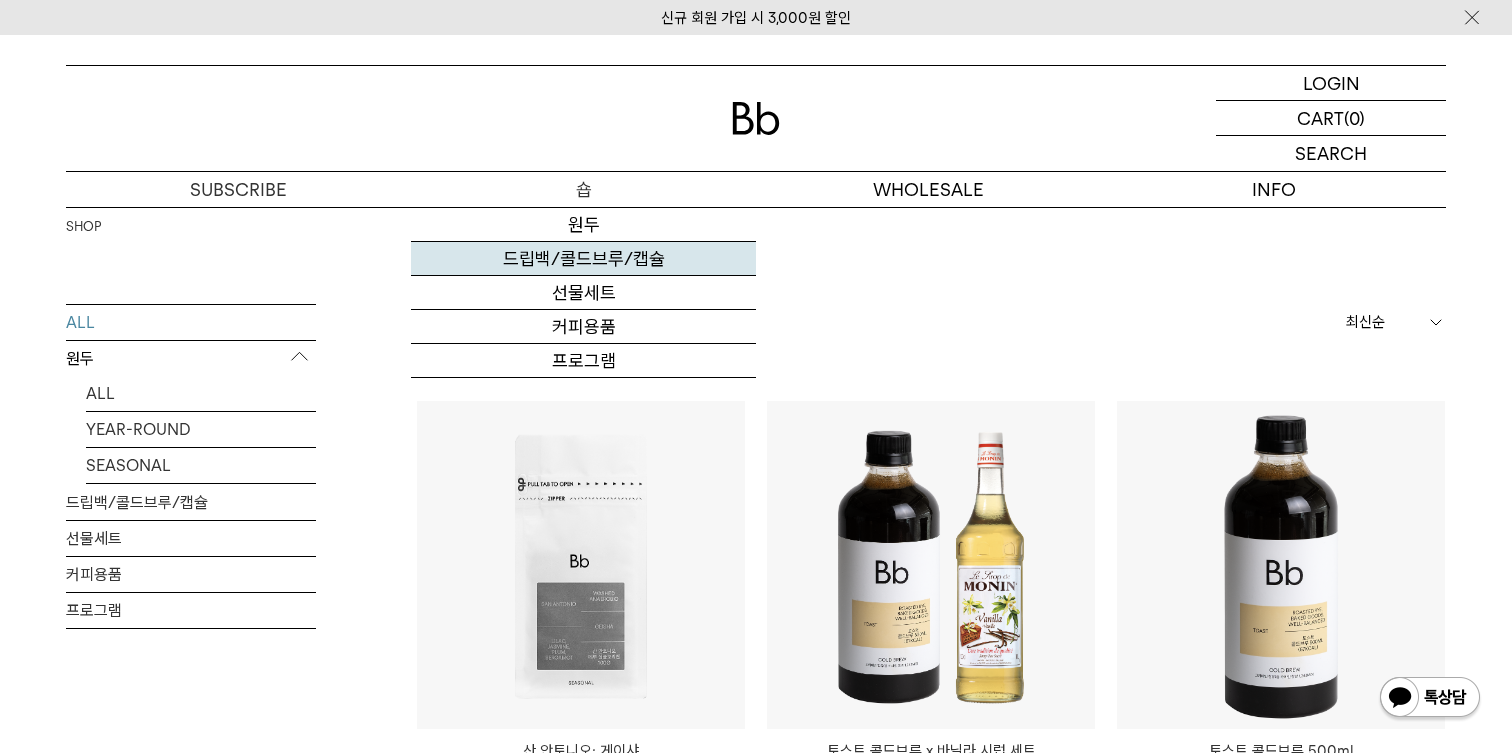 click on "드립백/콜드브루/캡슐" at bounding box center (583, 259) 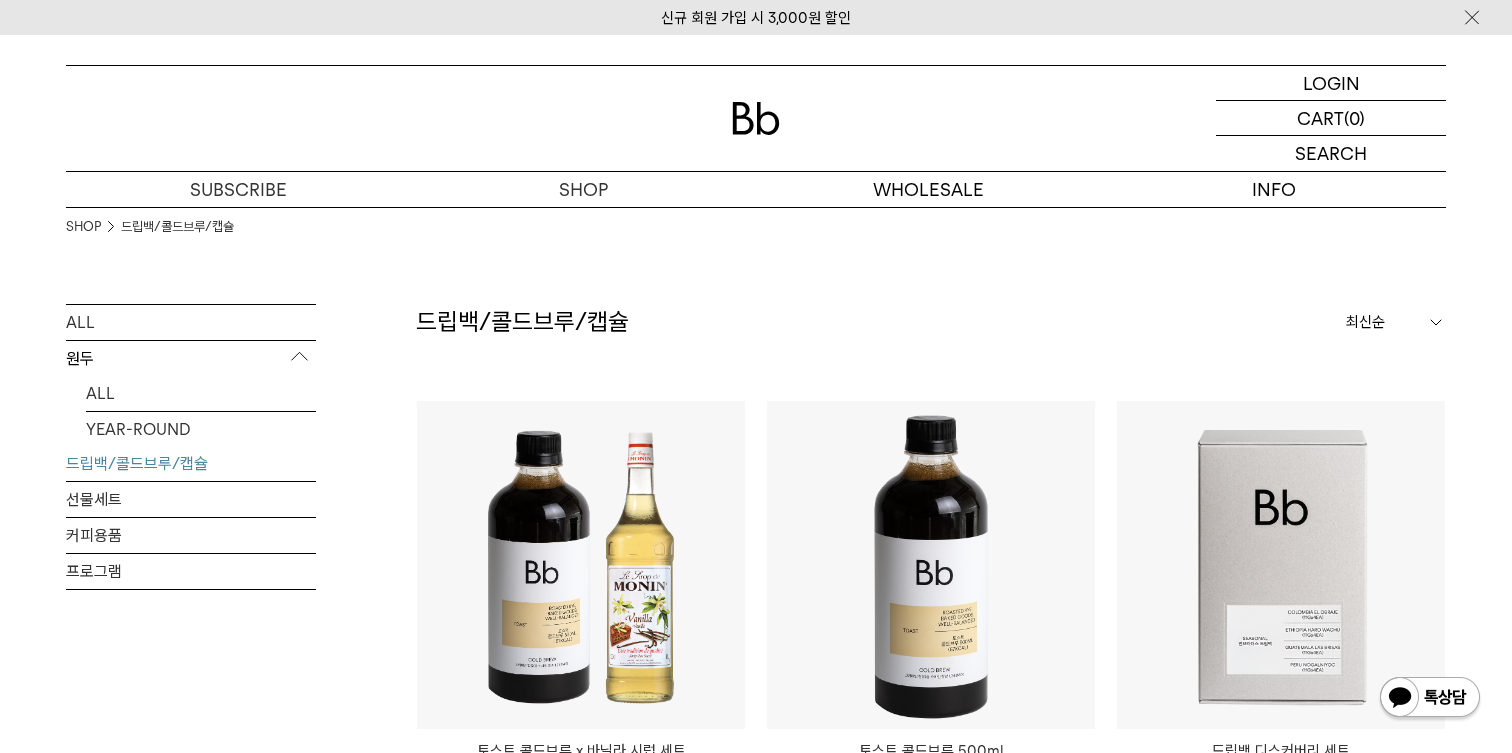 scroll, scrollTop: 0, scrollLeft: 0, axis: both 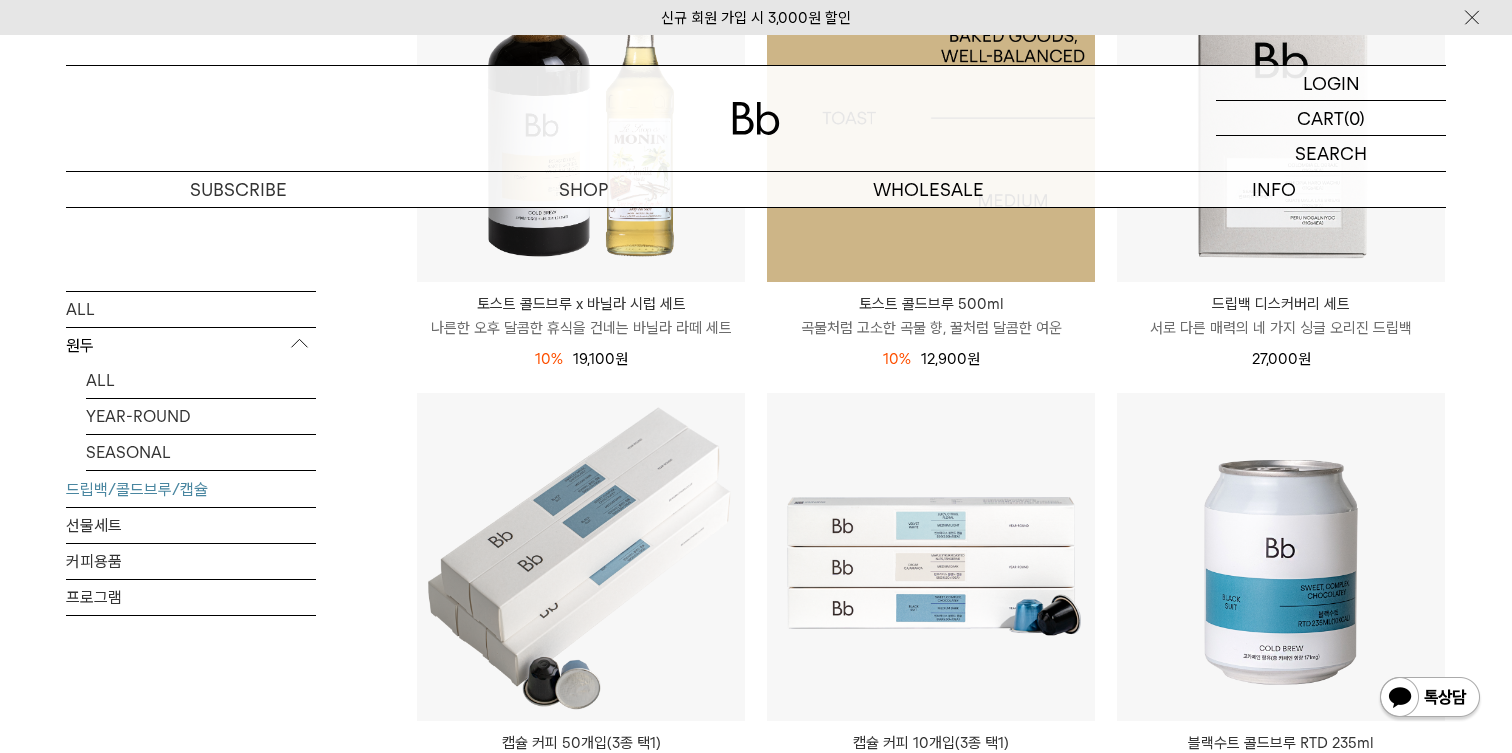 click at bounding box center (931, 118) 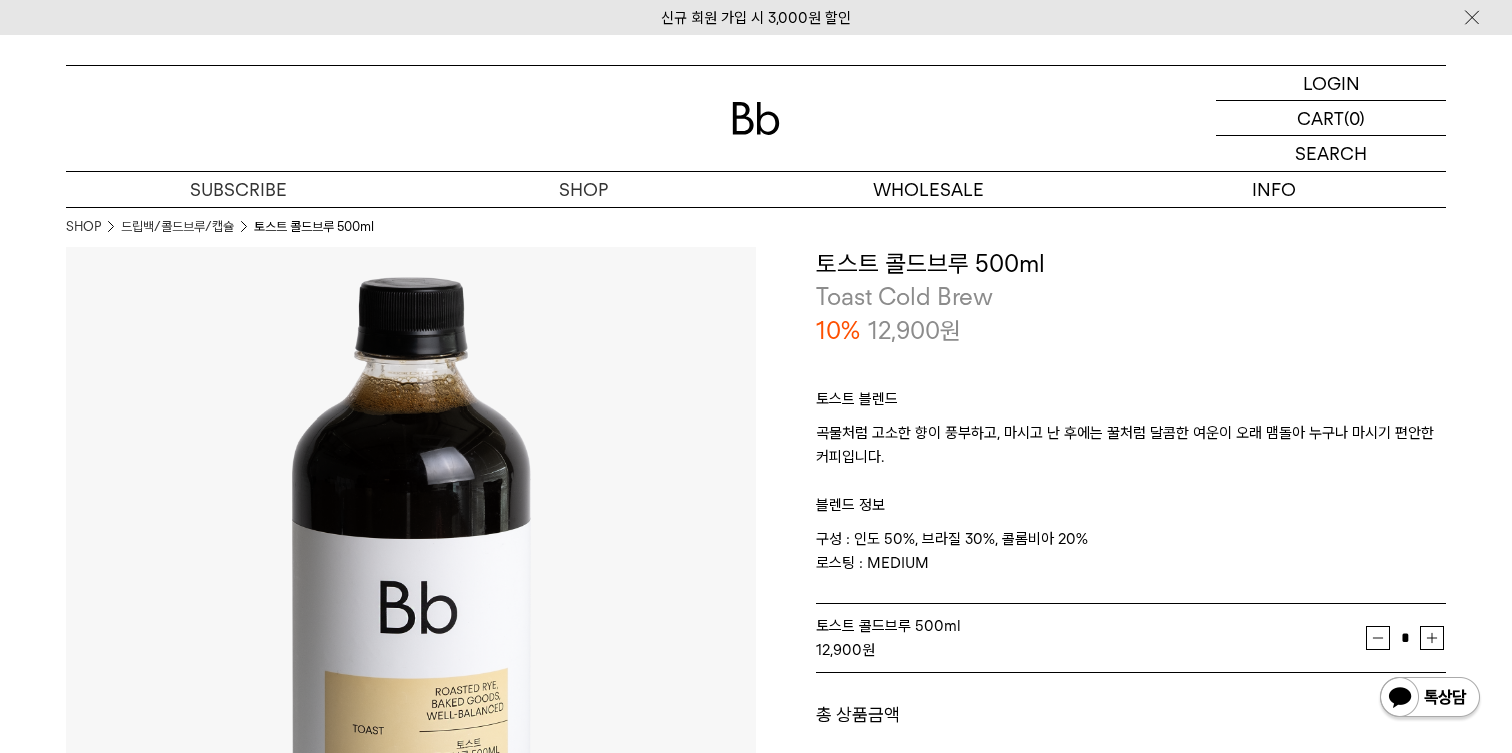 scroll, scrollTop: 1615, scrollLeft: 0, axis: vertical 